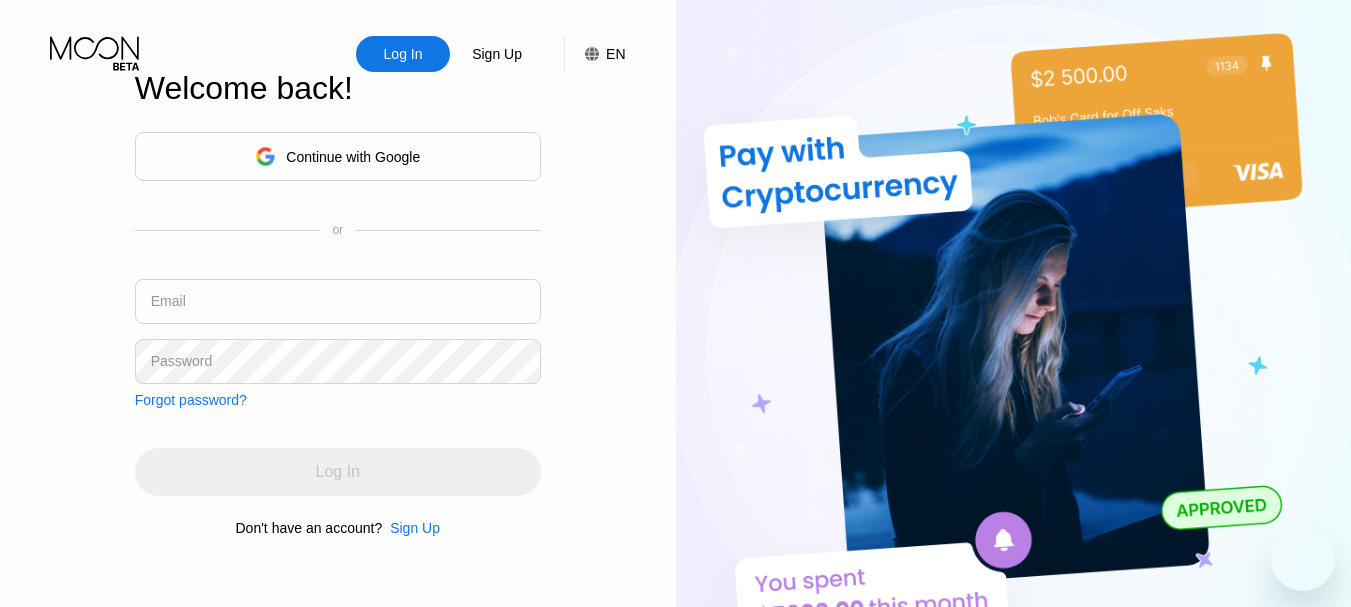 scroll, scrollTop: 0, scrollLeft: 0, axis: both 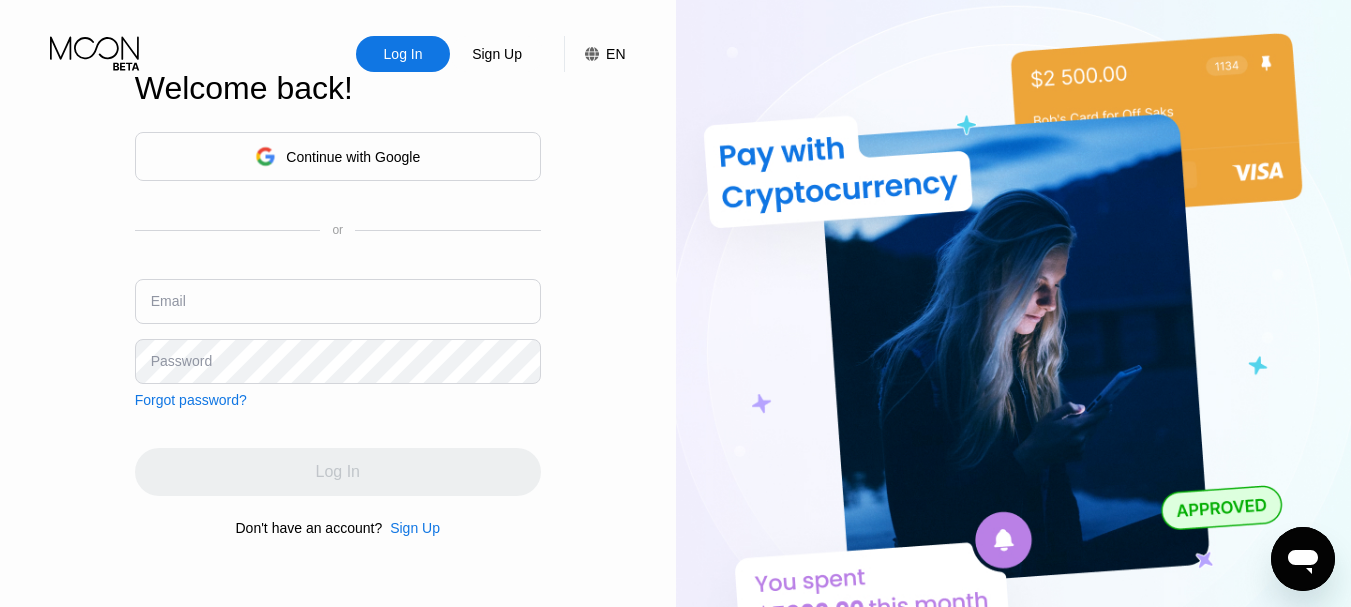 click on "Continue with Google" at bounding box center [353, 157] 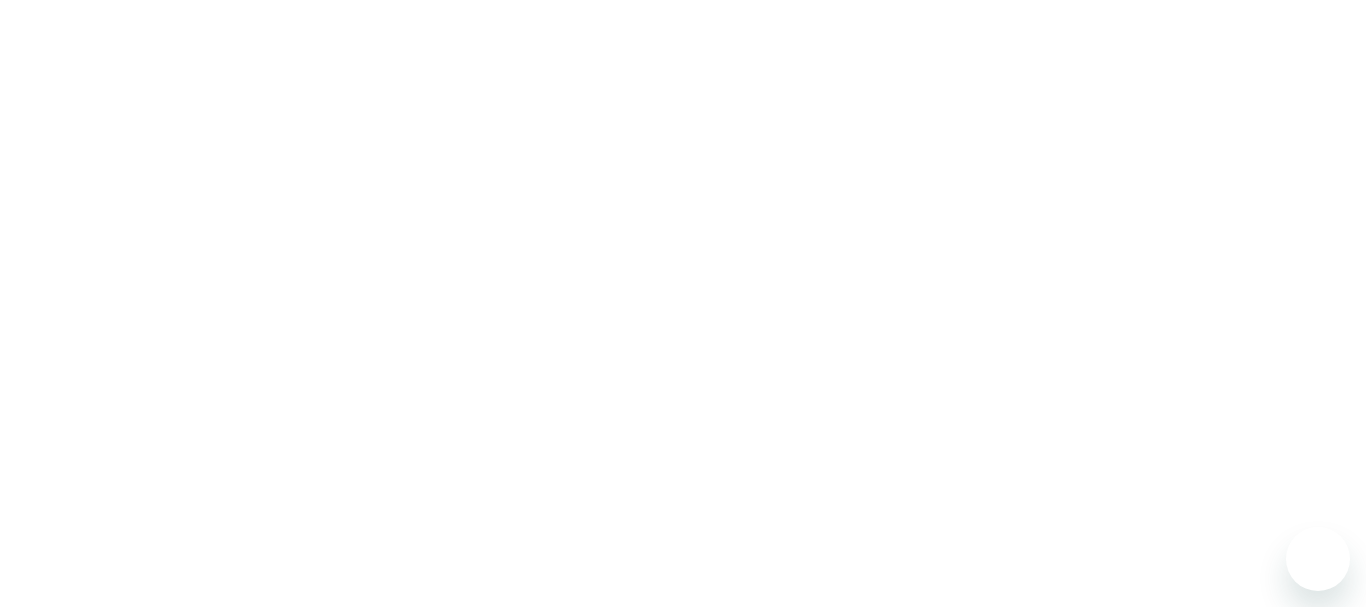 scroll, scrollTop: 0, scrollLeft: 0, axis: both 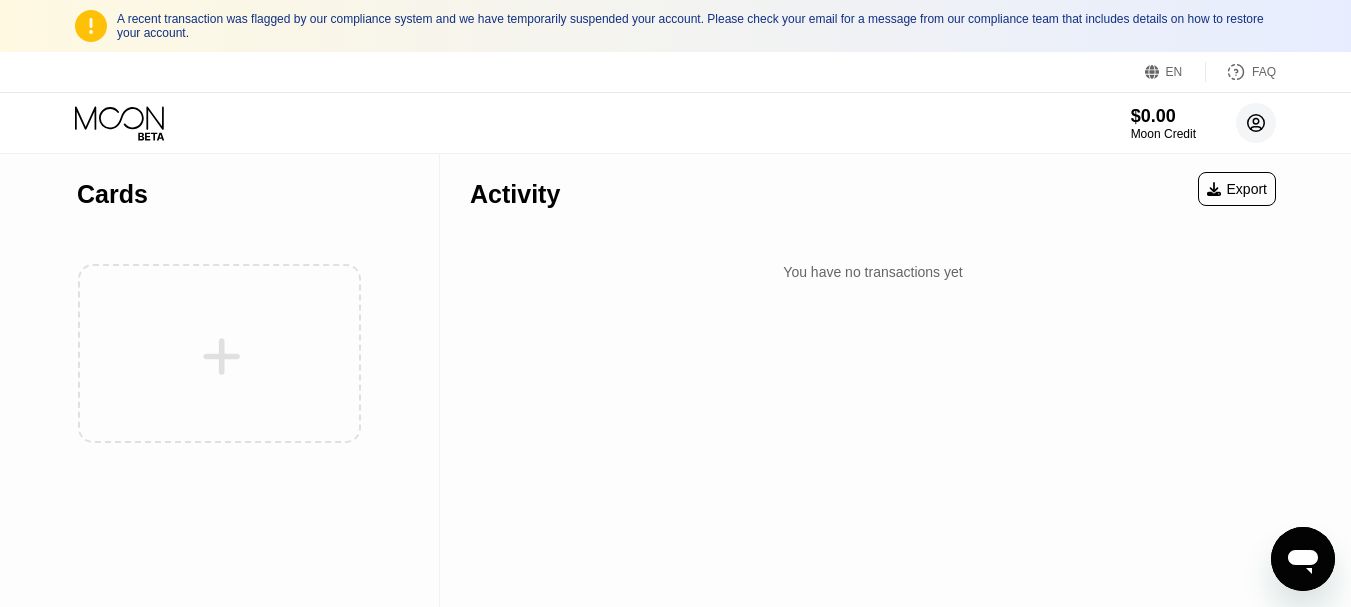 click 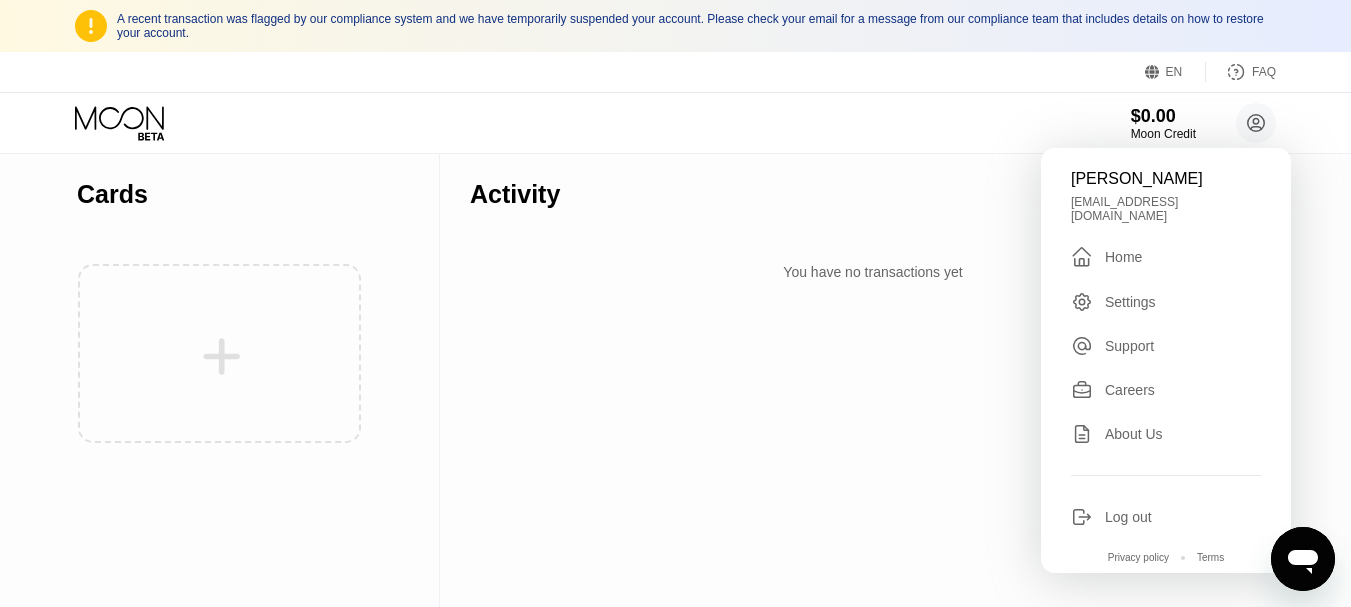 click on "Home" at bounding box center (1123, 257) 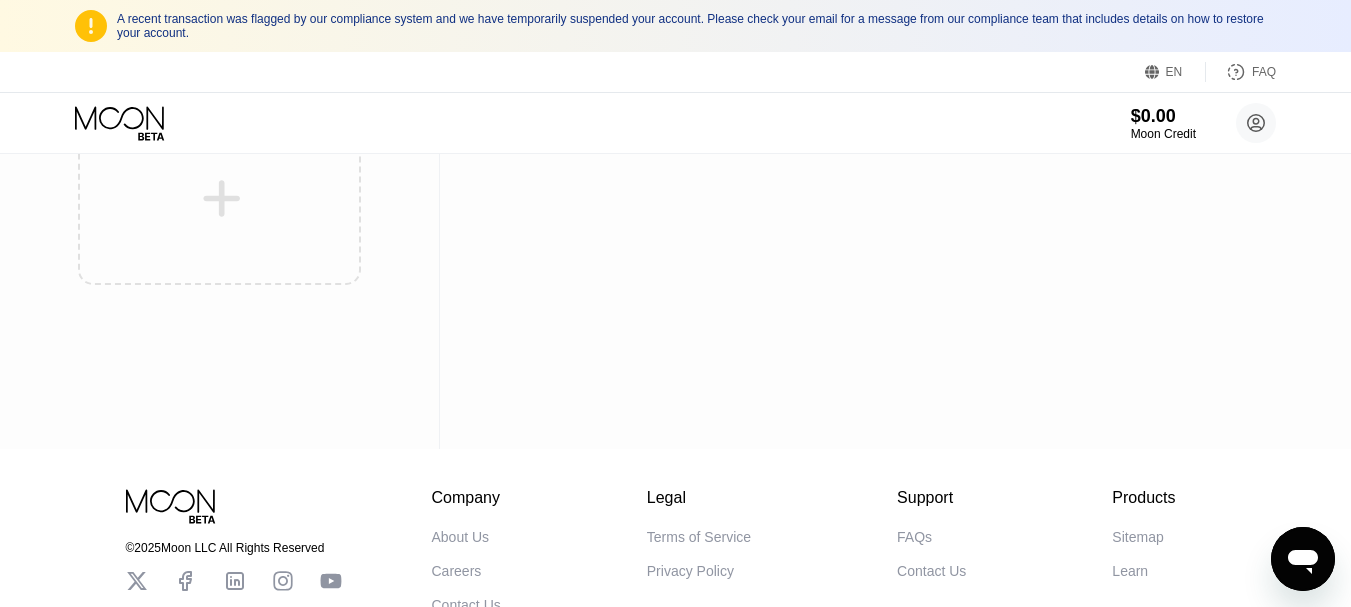 scroll, scrollTop: 0, scrollLeft: 0, axis: both 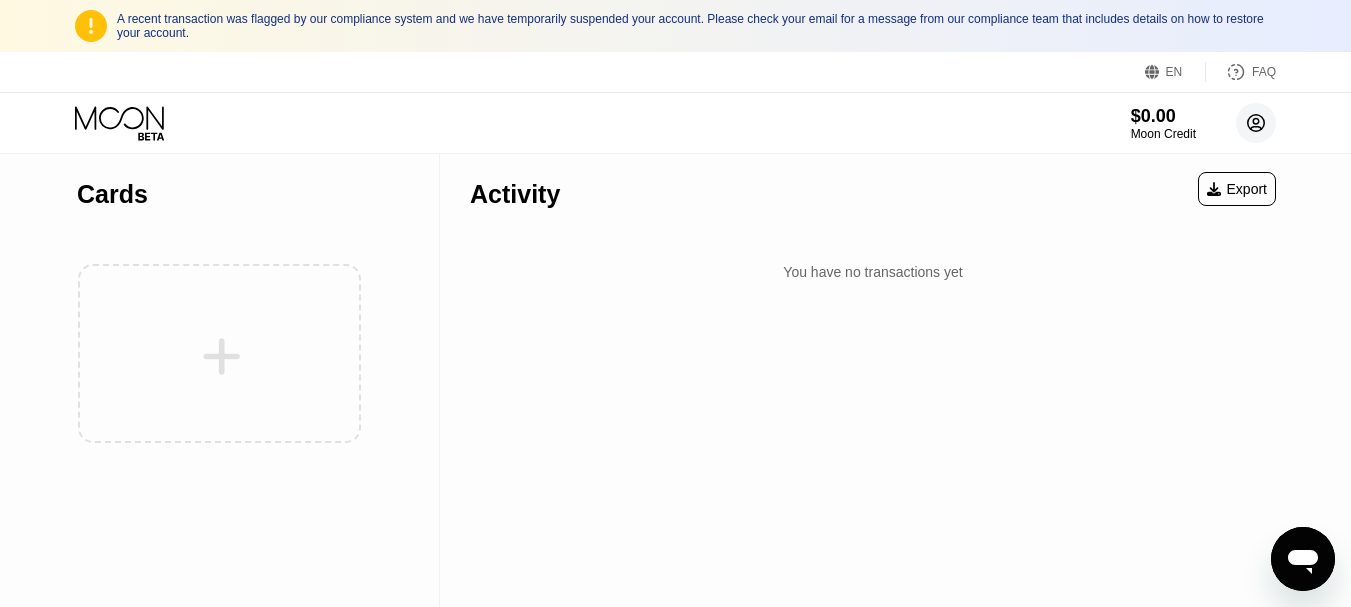 click 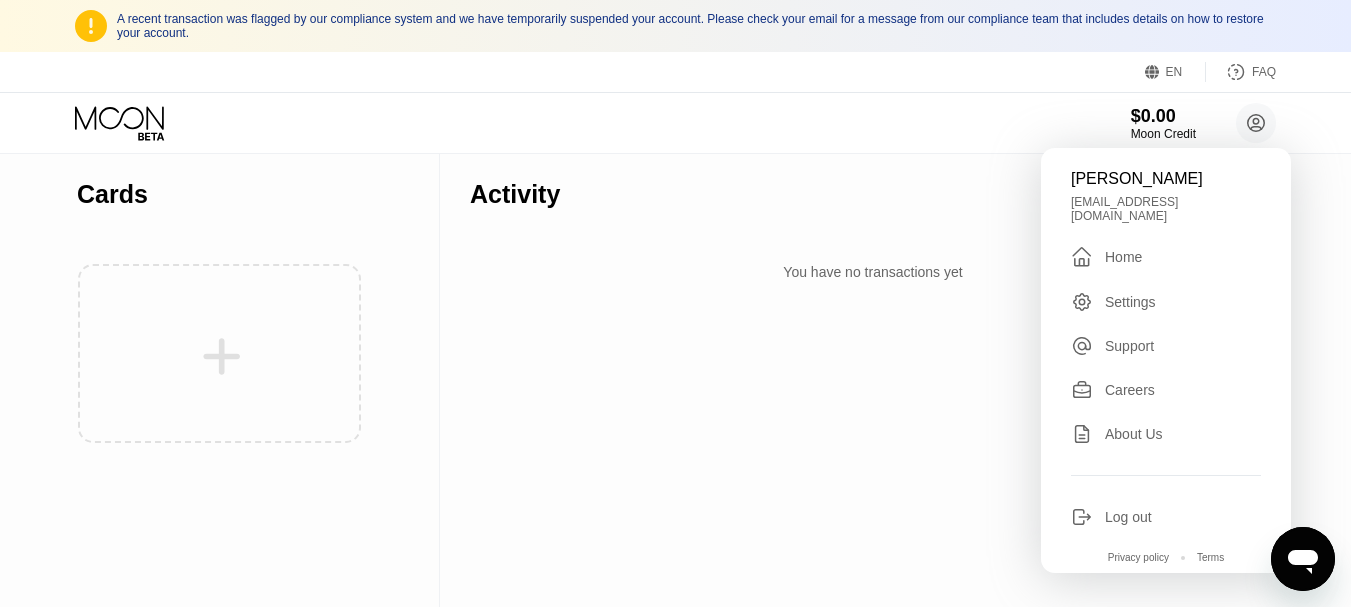 click on "Support" at bounding box center (1129, 346) 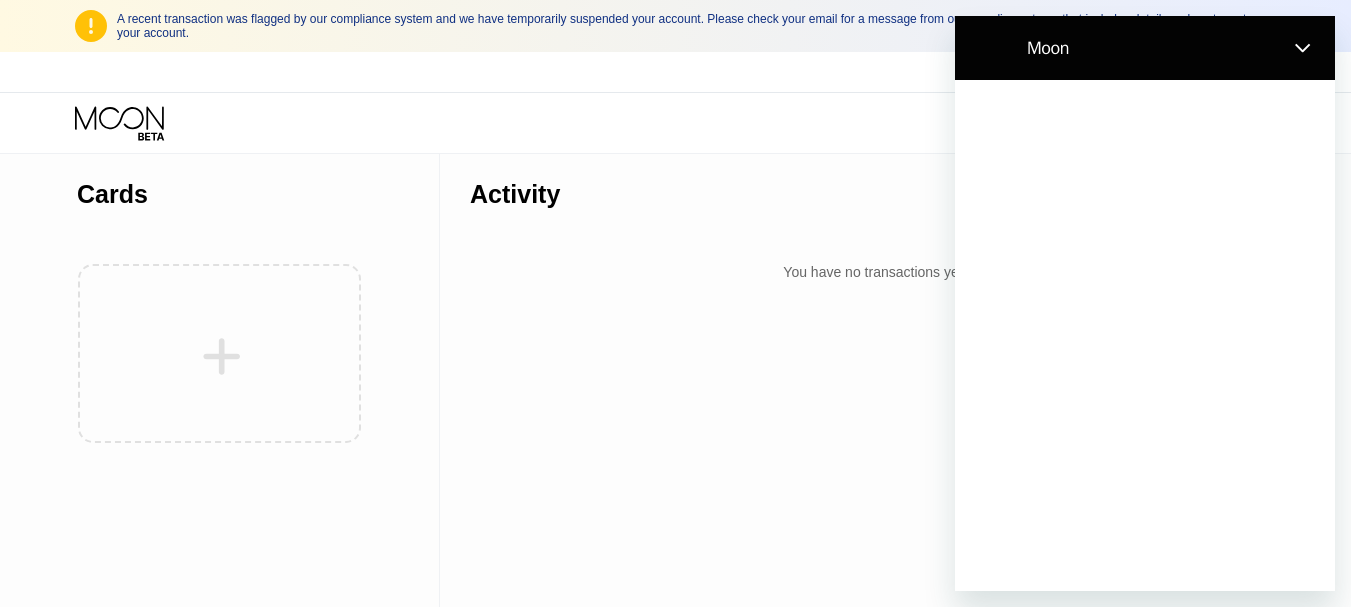 scroll, scrollTop: 0, scrollLeft: 0, axis: both 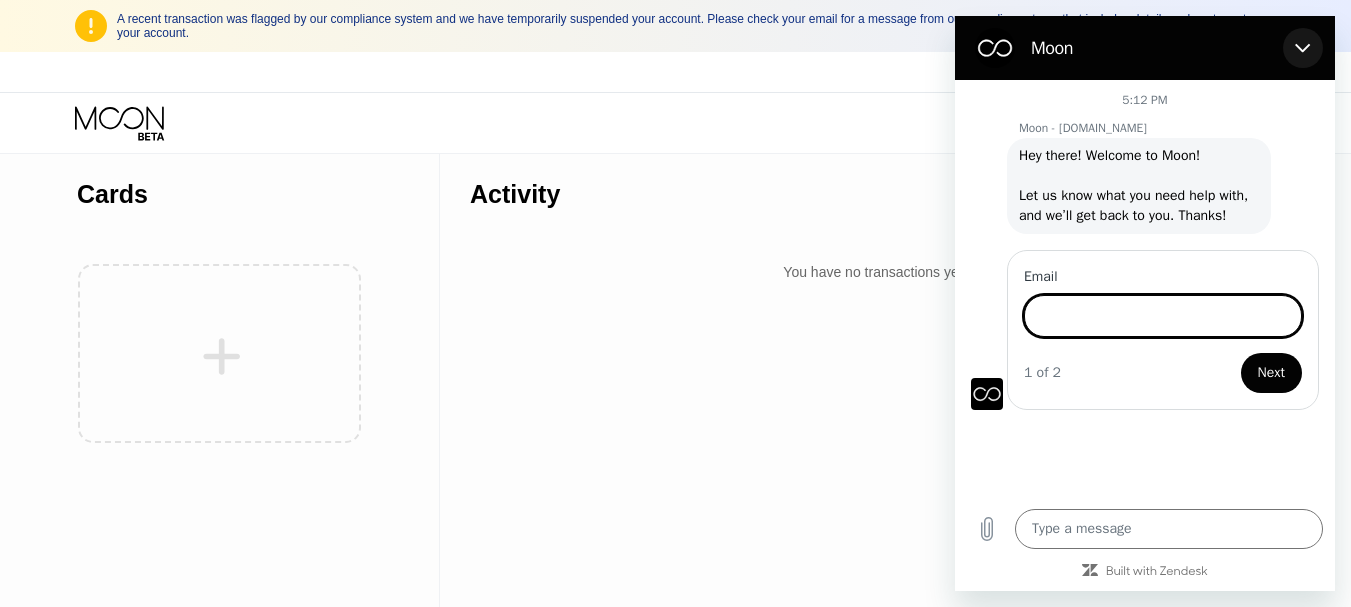click 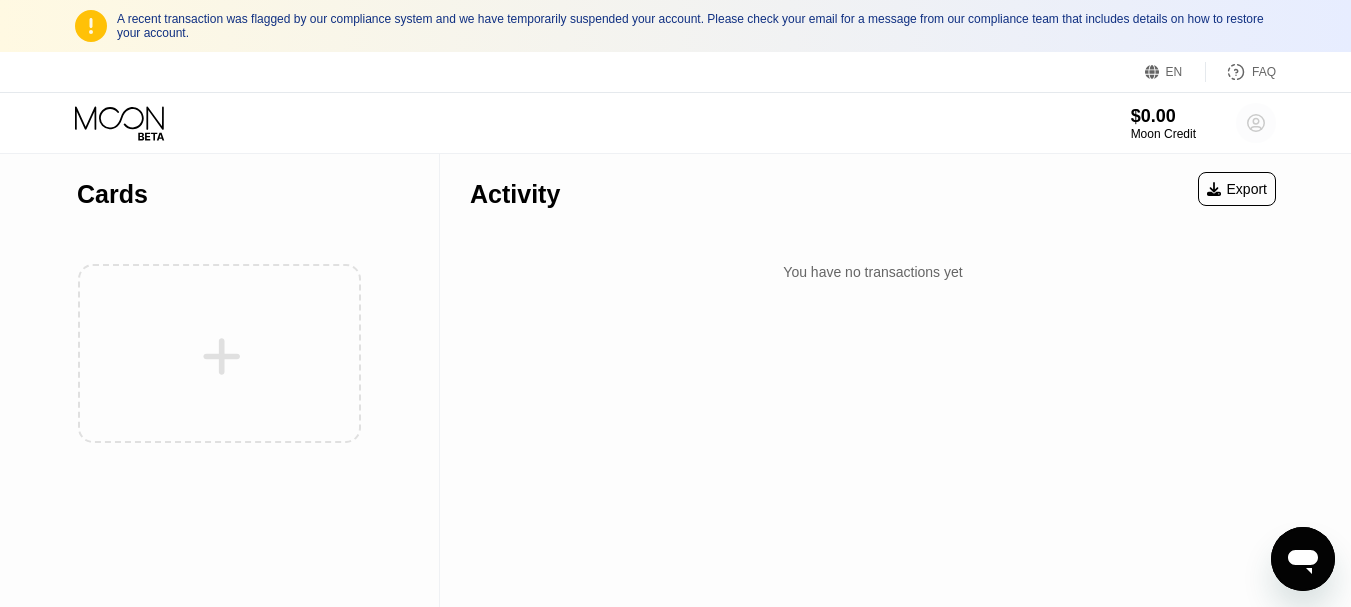 click 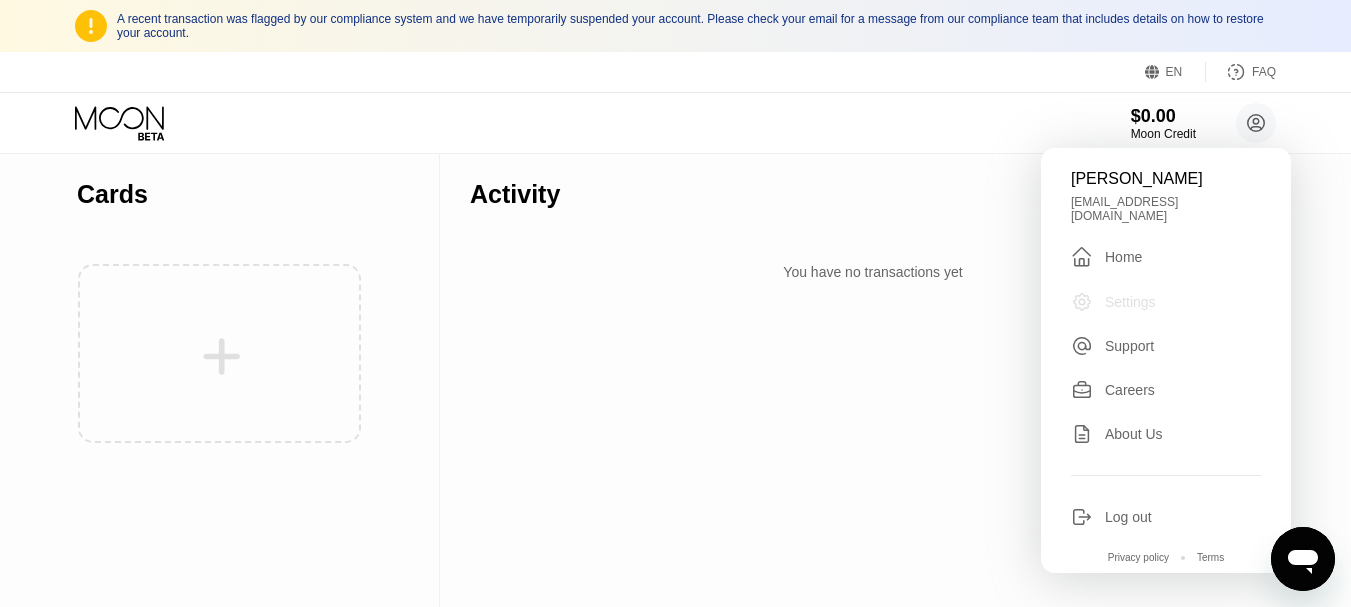 click on "Settings" at bounding box center (1130, 302) 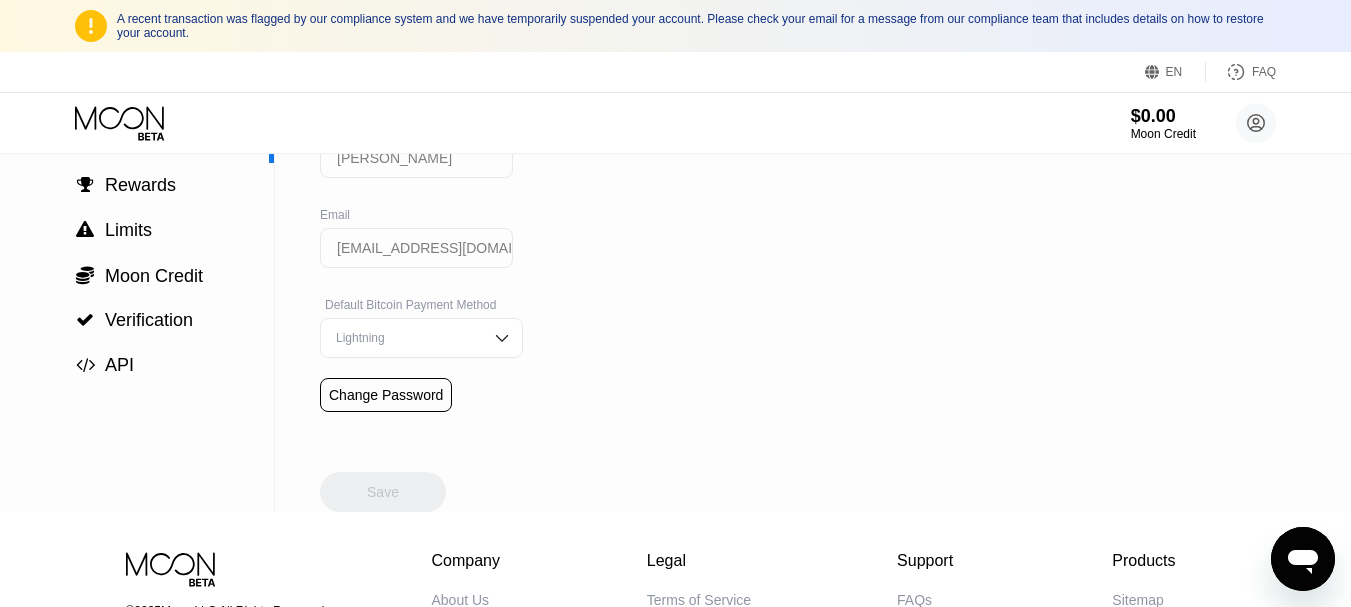 scroll, scrollTop: 0, scrollLeft: 0, axis: both 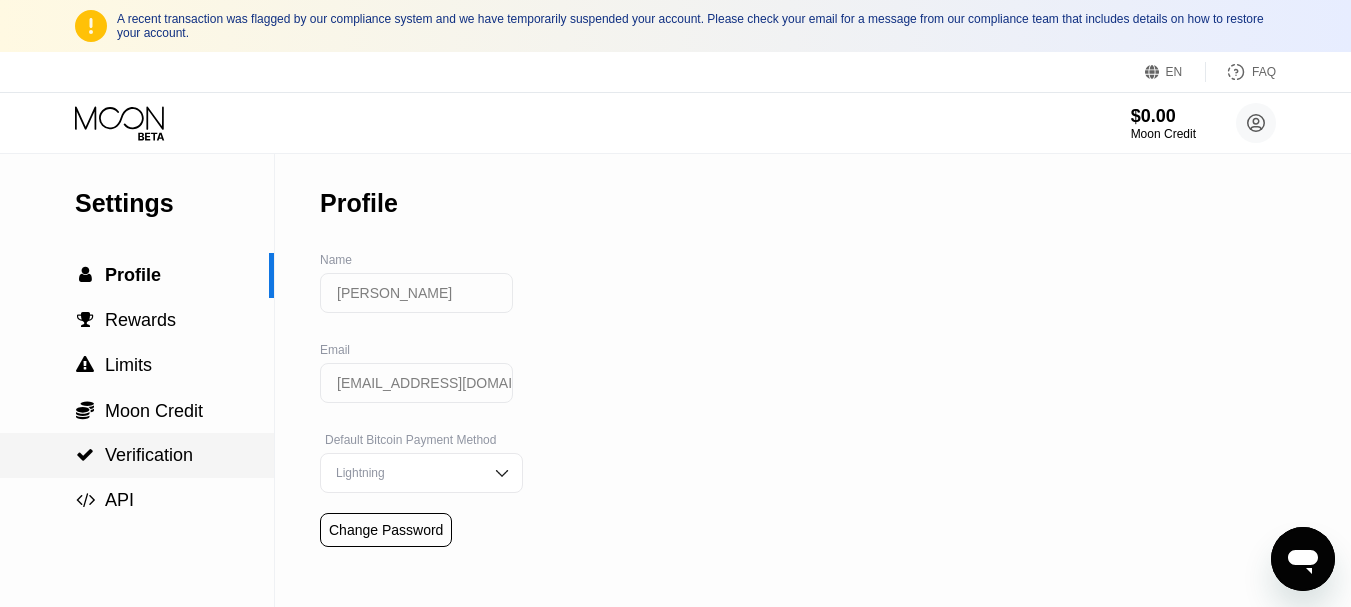 click on "Verification" at bounding box center (149, 455) 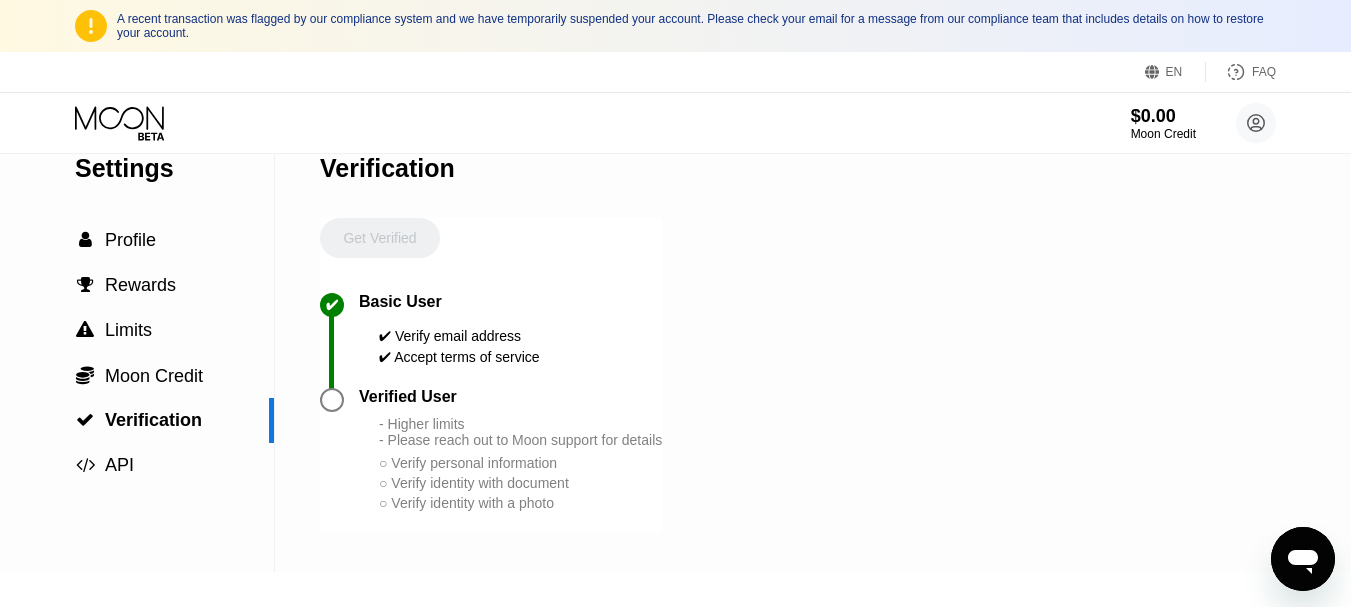 scroll, scrollTop: 0, scrollLeft: 0, axis: both 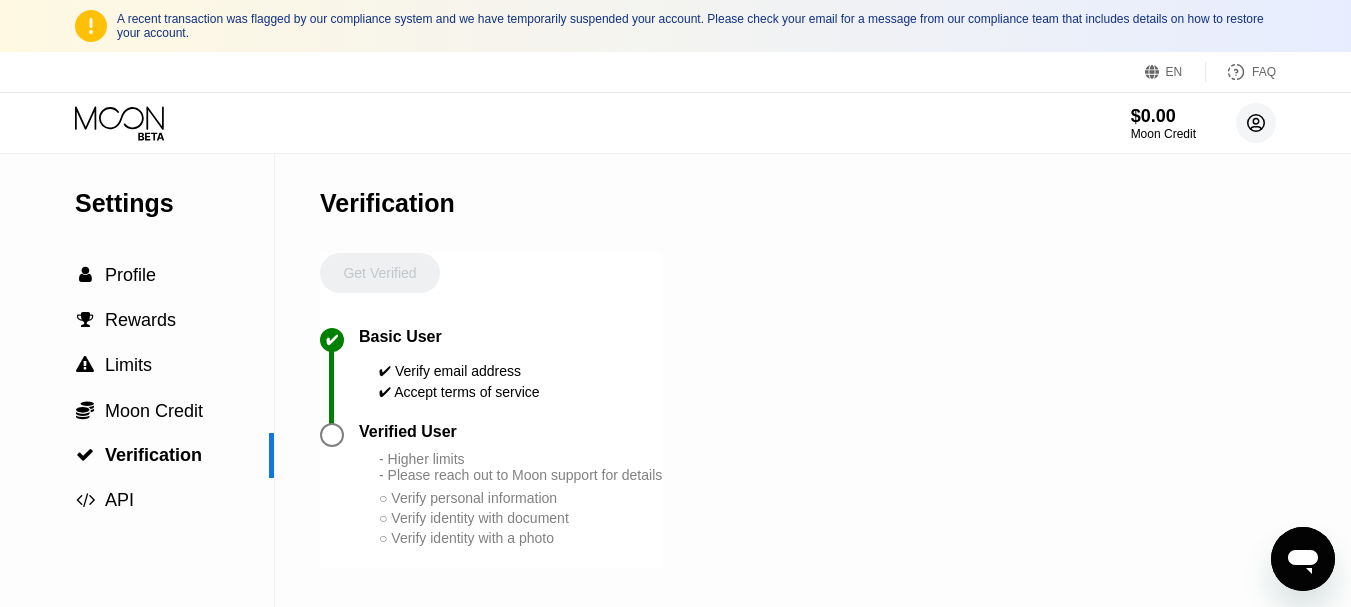 click 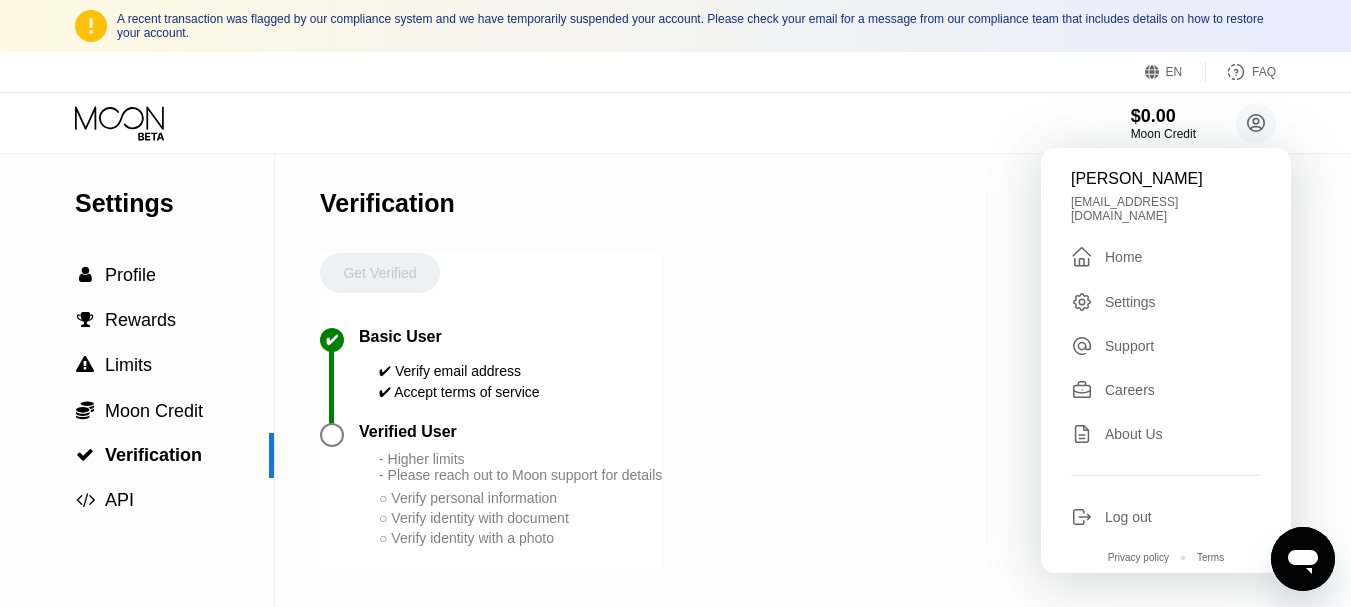 click on "Log out" at bounding box center [1128, 517] 